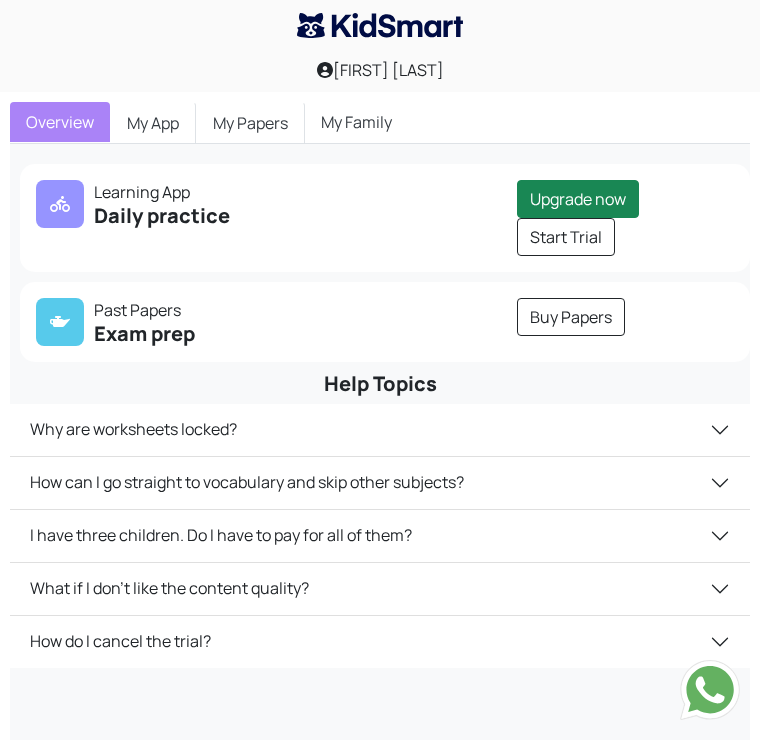 scroll, scrollTop: 0, scrollLeft: 0, axis: both 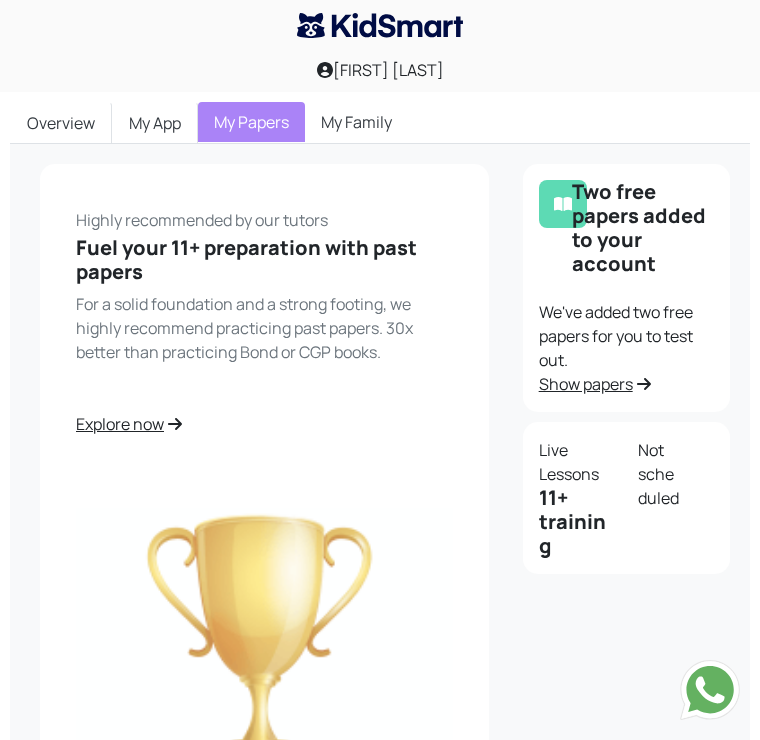 click on "My Papers" at bounding box center [251, 122] 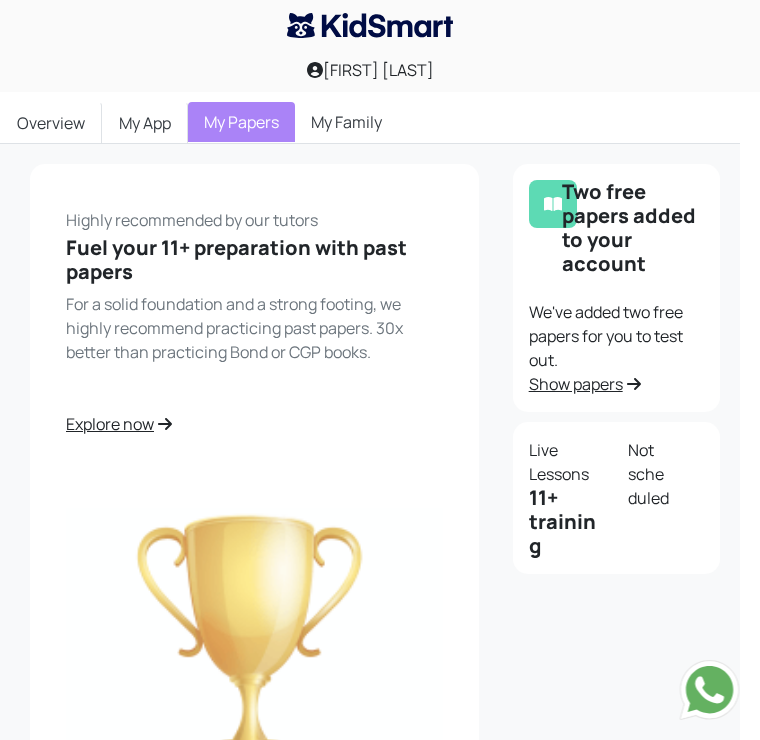 scroll, scrollTop: 0, scrollLeft: 0, axis: both 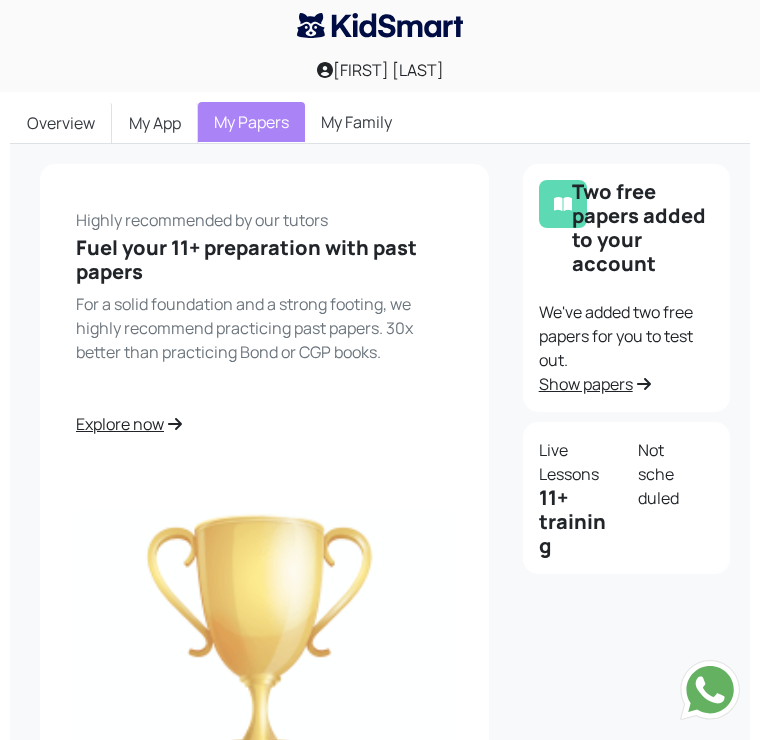 click on "Show papers" at bounding box center [595, 384] 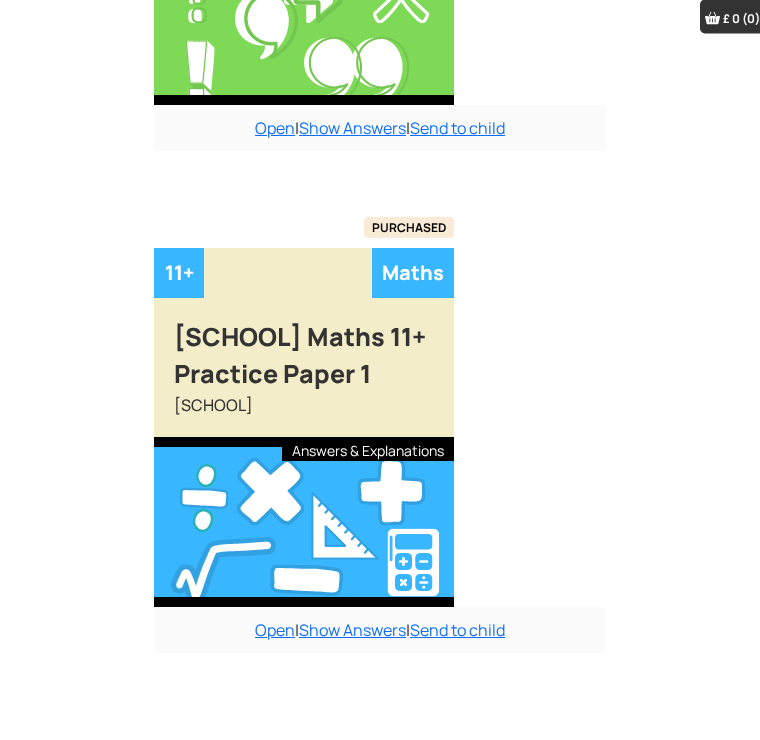 scroll, scrollTop: 600, scrollLeft: 0, axis: vertical 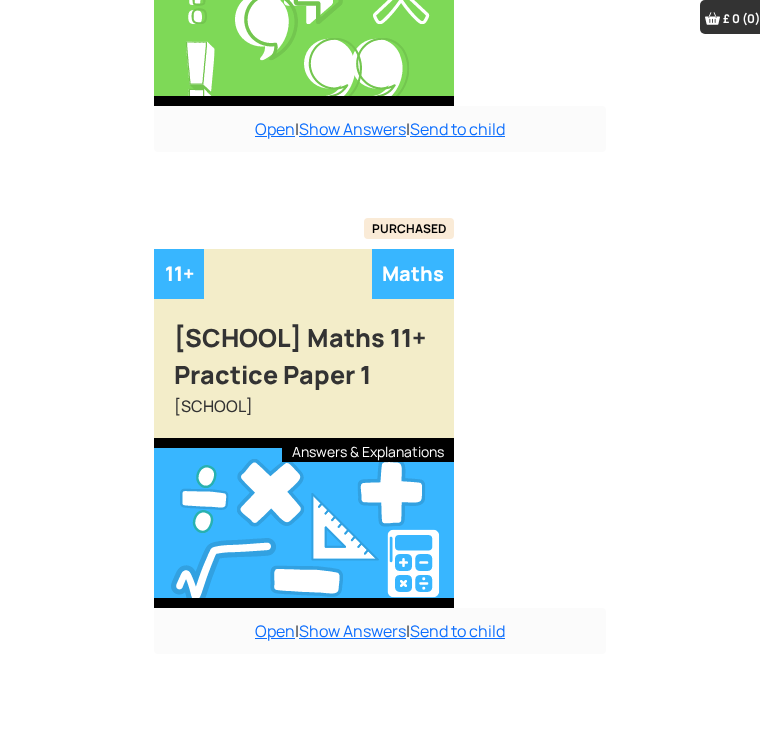 click on "[SCHOOL] Maths 11+ Practice Paper 1" at bounding box center (304, 346) 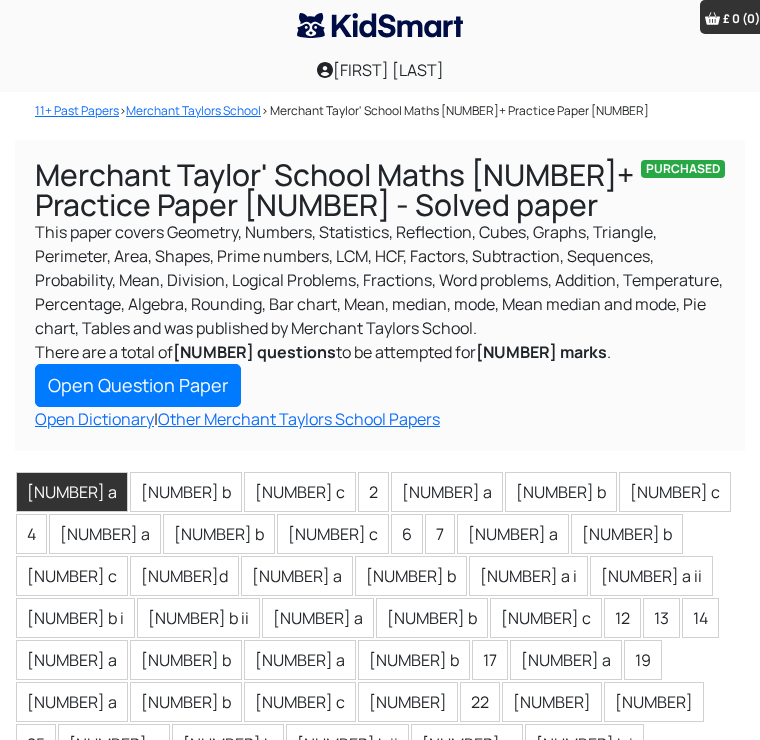 scroll, scrollTop: 0, scrollLeft: 0, axis: both 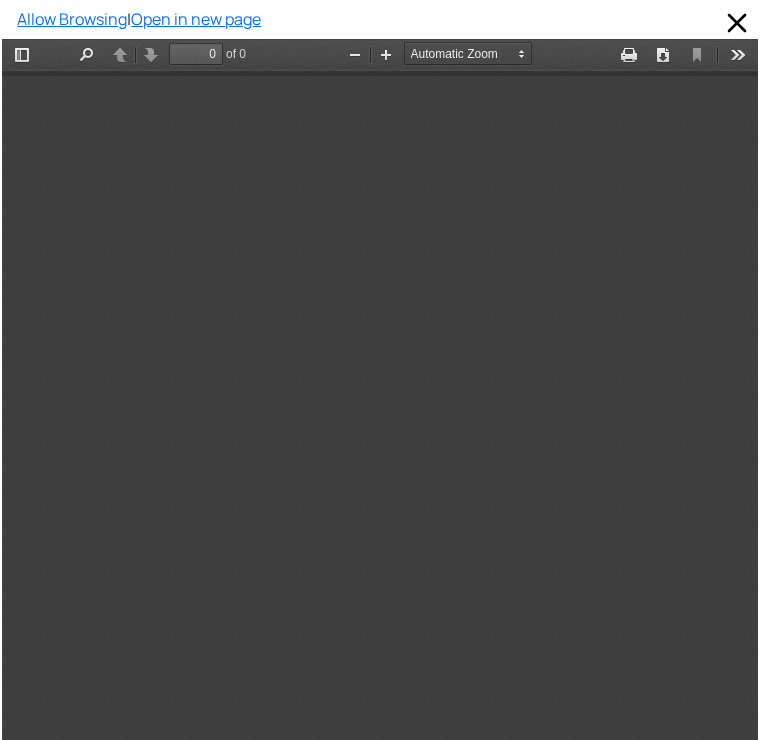 type on "1" 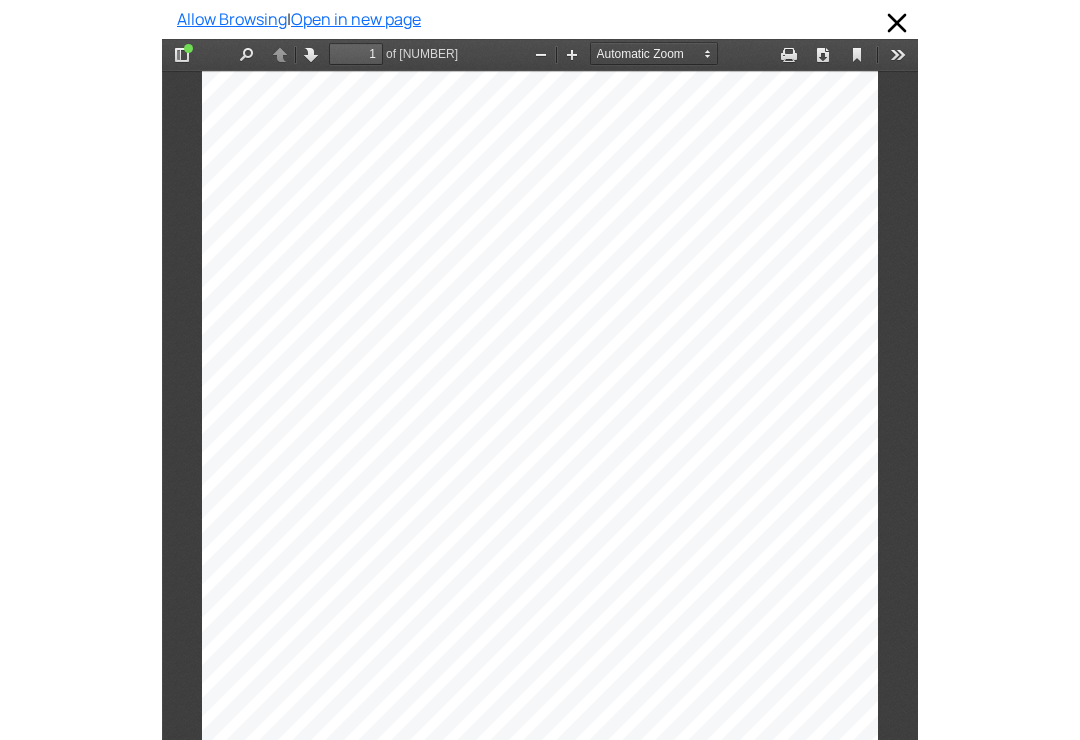 scroll, scrollTop: 9, scrollLeft: 0, axis: vertical 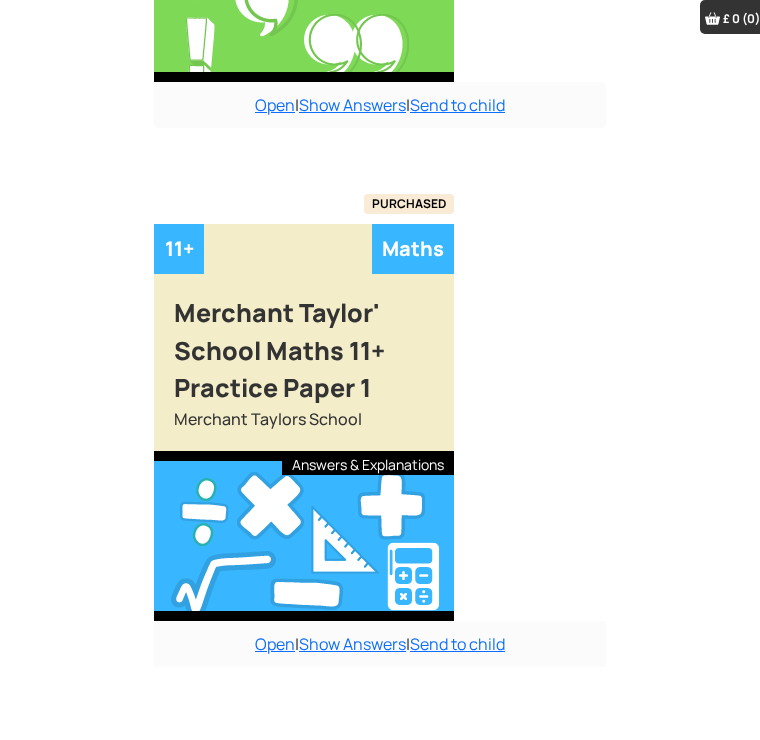 click on "Merchant Taylors School" at bounding box center [304, 429] 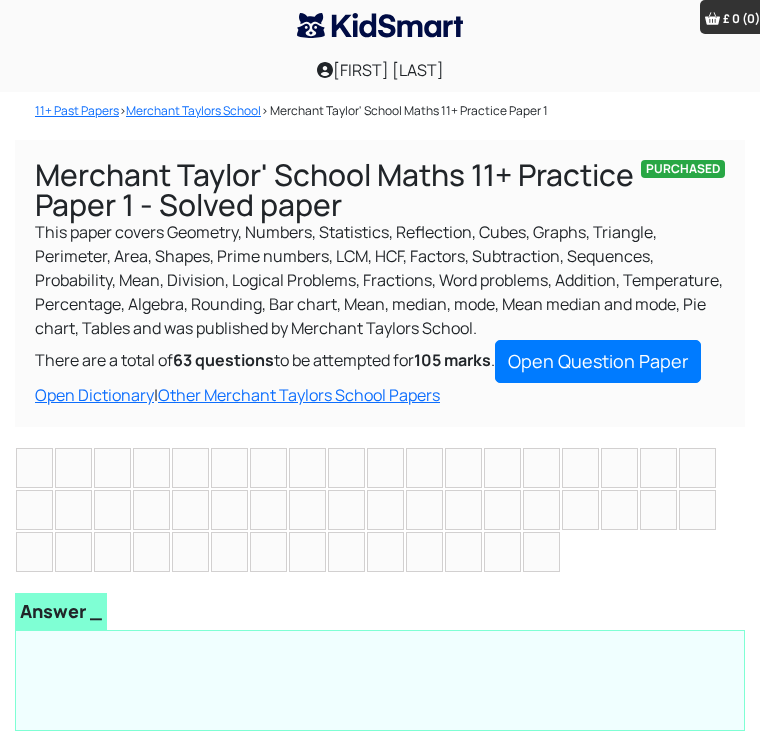 scroll, scrollTop: 0, scrollLeft: 0, axis: both 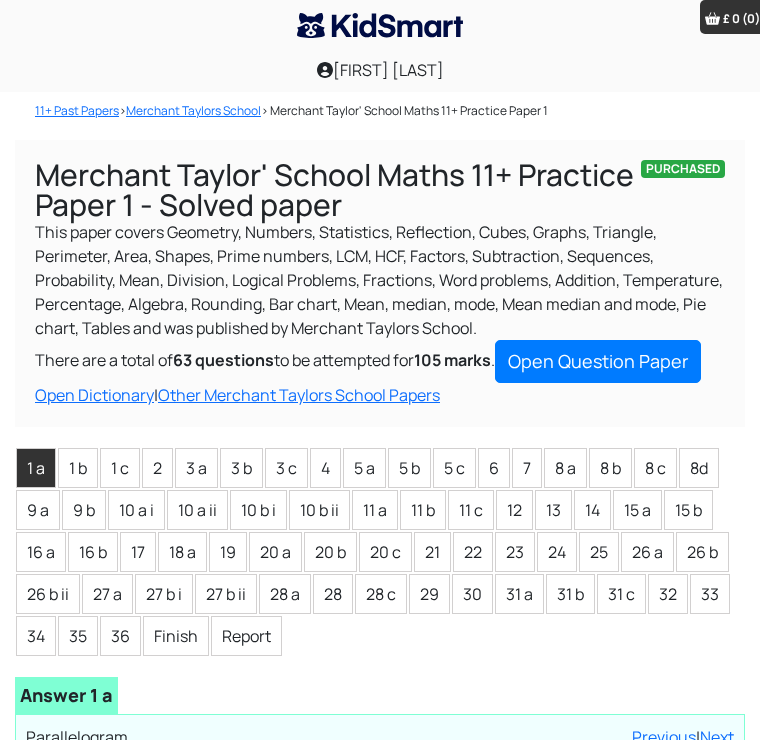 click on "Other Merchant Taylors School Papers" at bounding box center [299, 395] 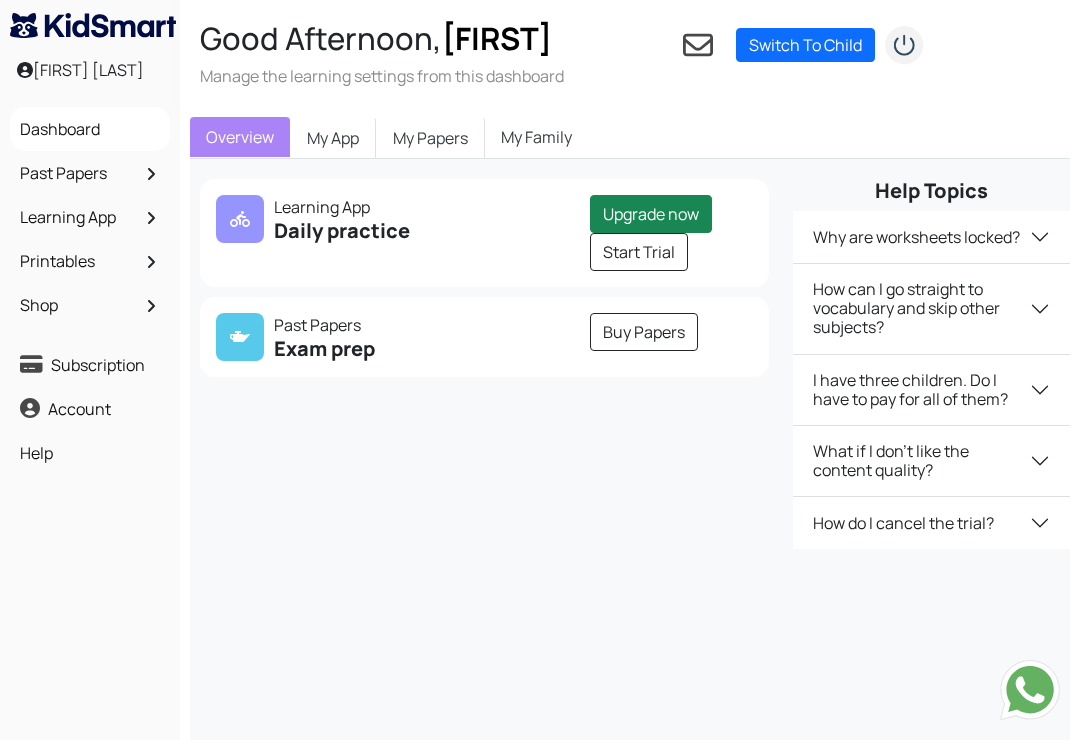 scroll, scrollTop: 0, scrollLeft: 0, axis: both 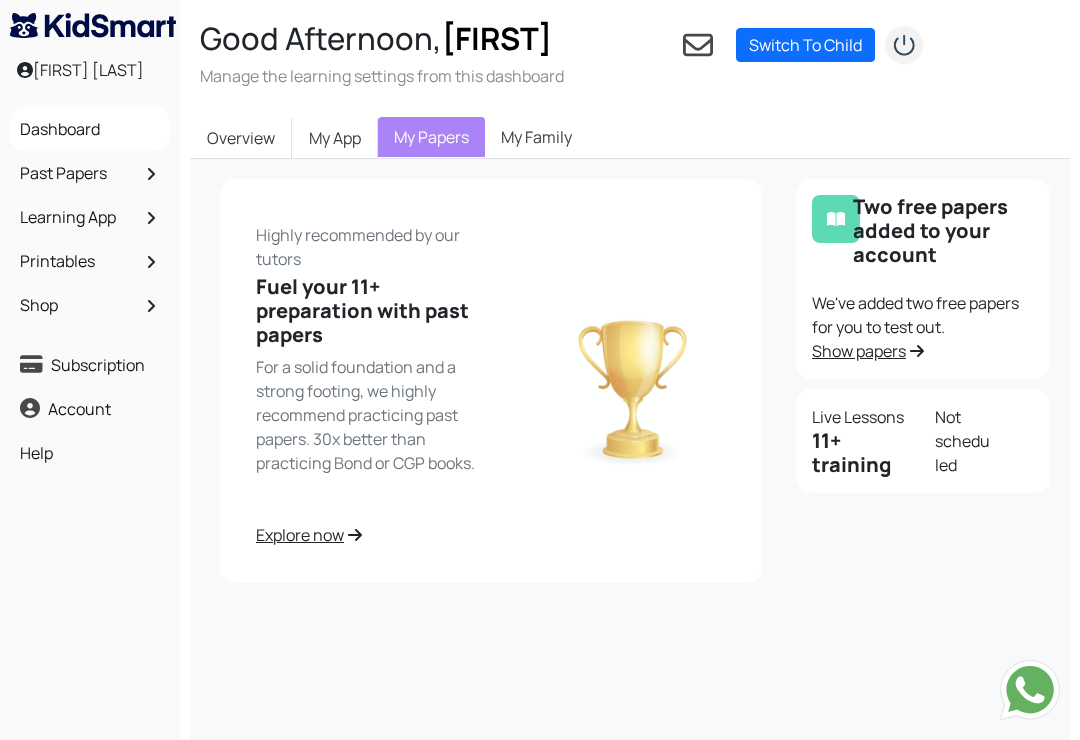 click on "Show papers" at bounding box center (868, 351) 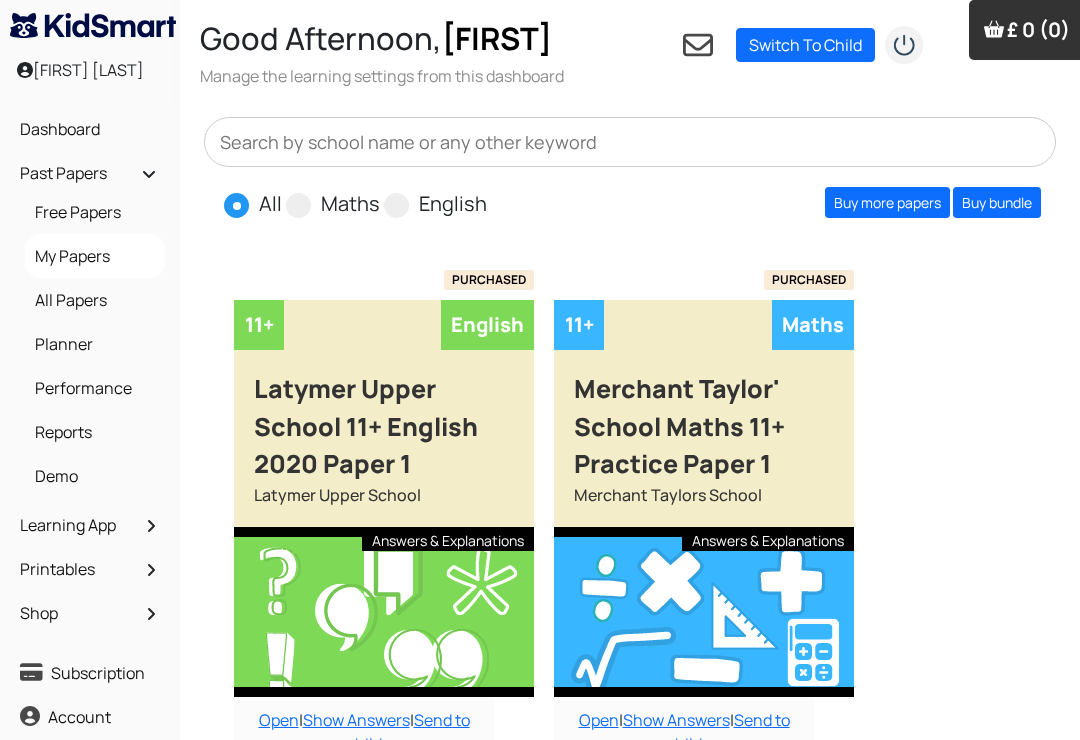 scroll, scrollTop: 0, scrollLeft: 0, axis: both 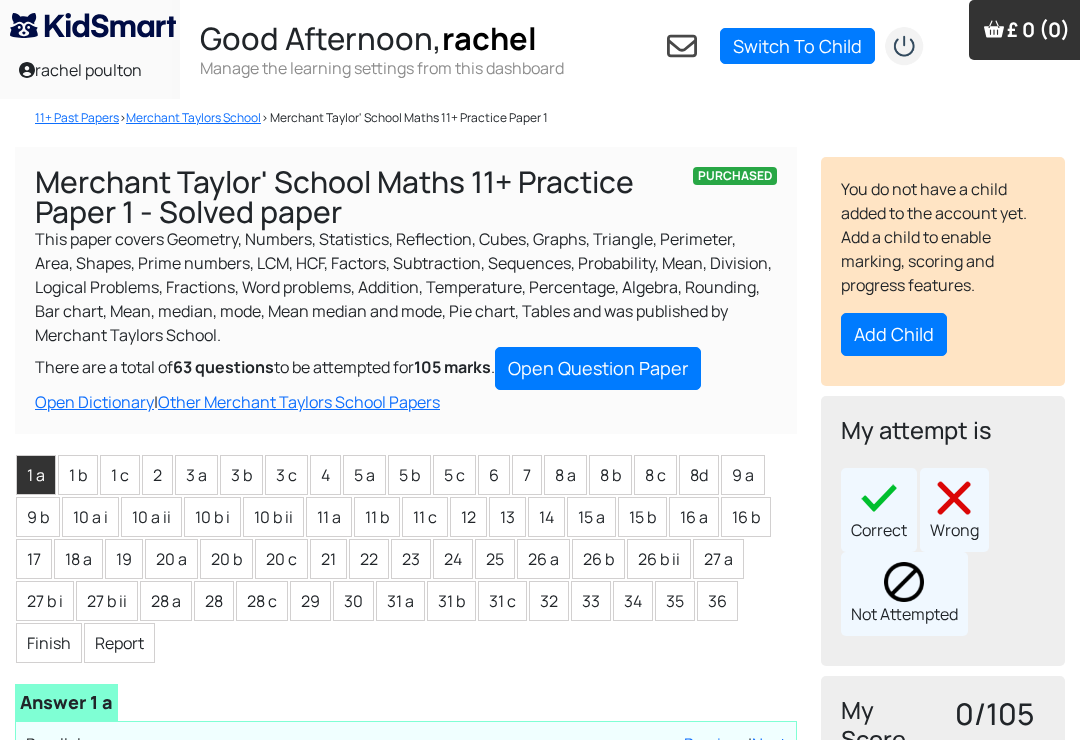 click on "Open Question Paper" at bounding box center (598, 368) 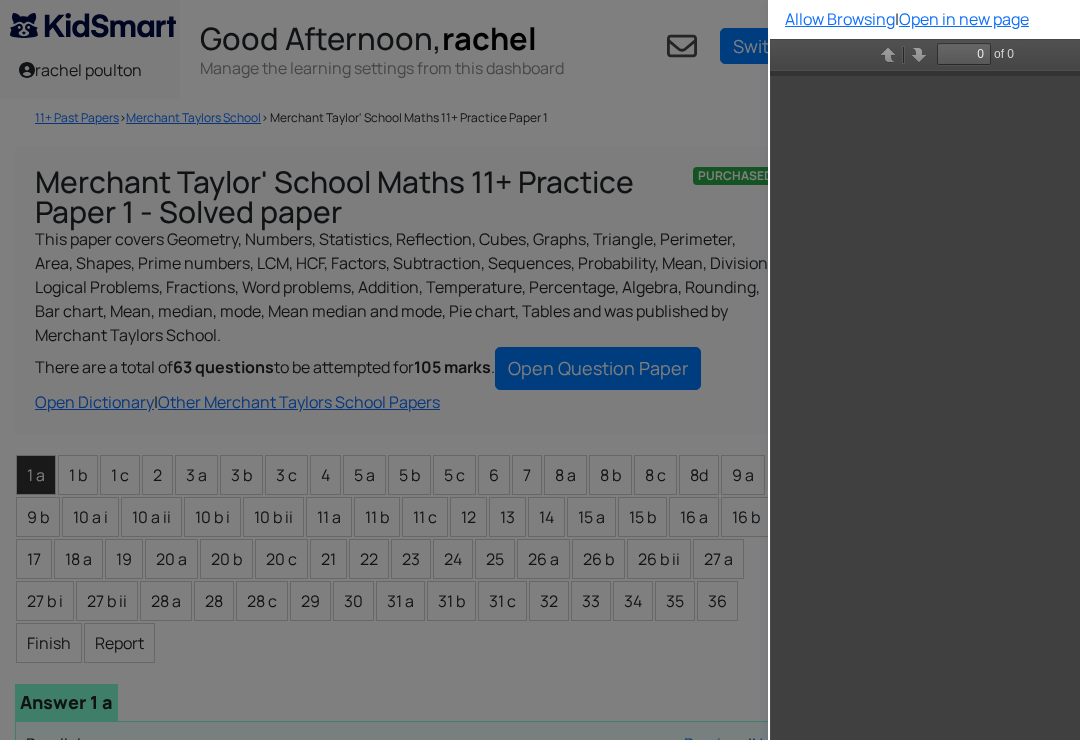 scroll, scrollTop: 0, scrollLeft: 0, axis: both 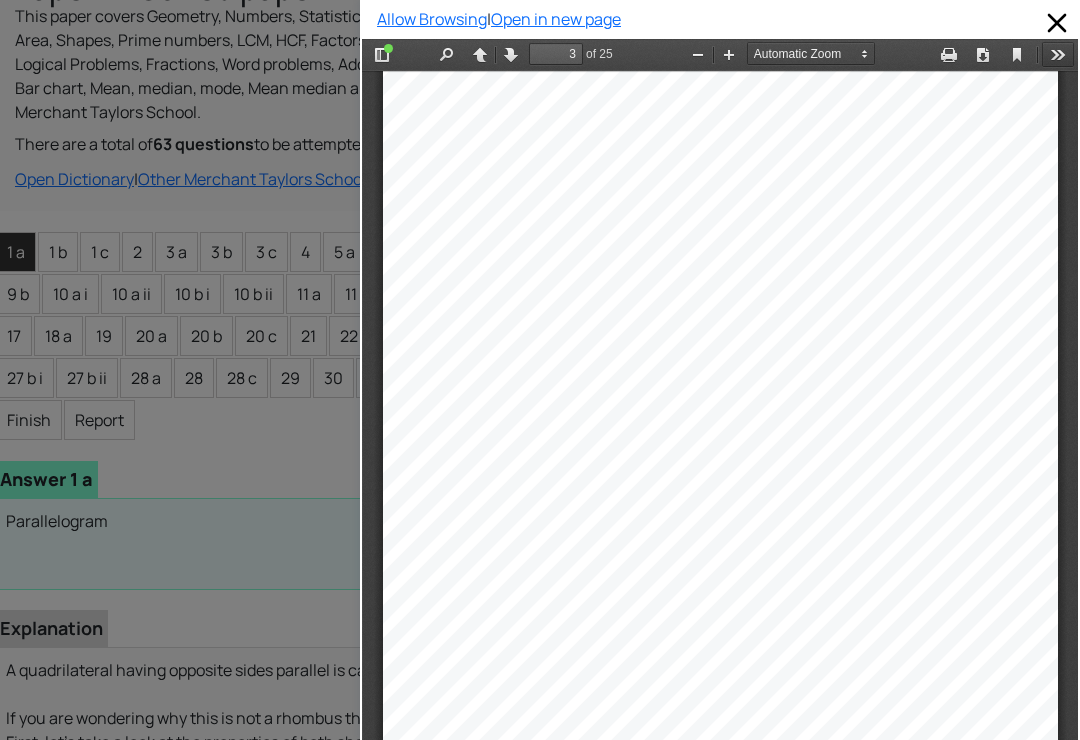 click on "Tools" at bounding box center [1058, 54] 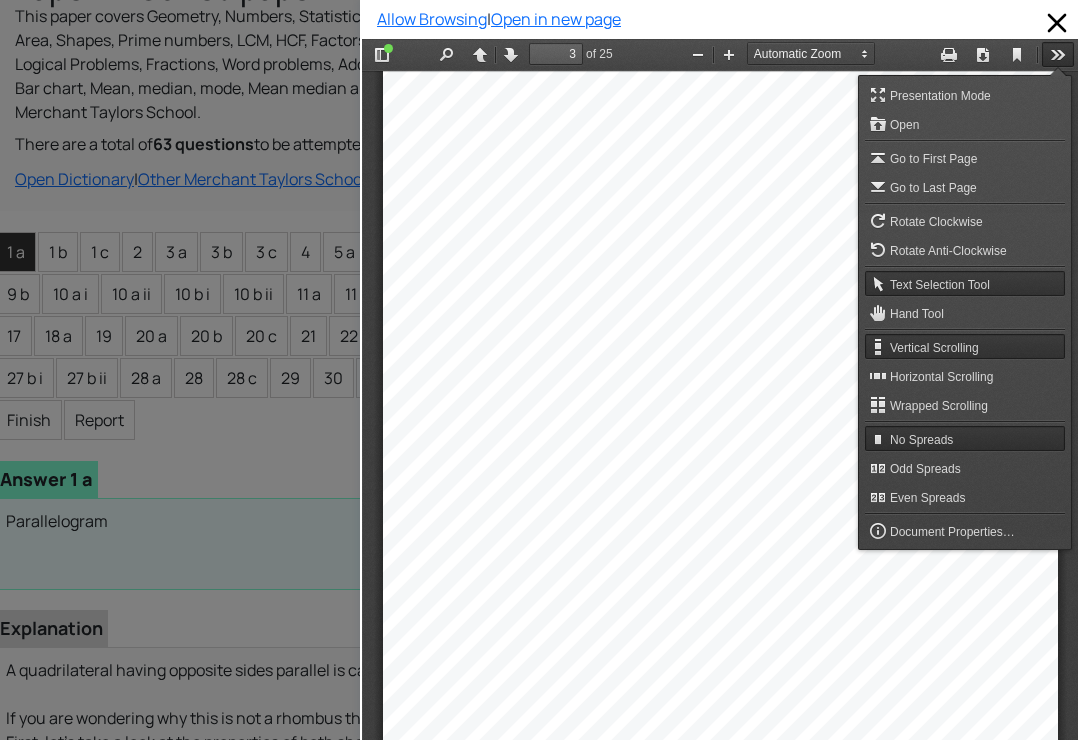 click on "1 Turn Over! 1. Write down the names of the following shapes: ( a ) ( b ) ( c ) .........................                  ..................... .. ...               ............................ [3 marks] 2 . Put the foll owing in order of size, with the smallest first . 0 . 43 , 3 7 , 2 5 , 44% Answer: ............................................................................... [2 marks] 3 . Write the next t erm in the following  sequences: (a) 7,    9,    11,    13,    15,   .......... (b) − 1 ,     - 5,     - 9,     - 13 , .......... (c) 1,    8,    27,    64,    .......... [3 marks]" at bounding box center [720, 357] 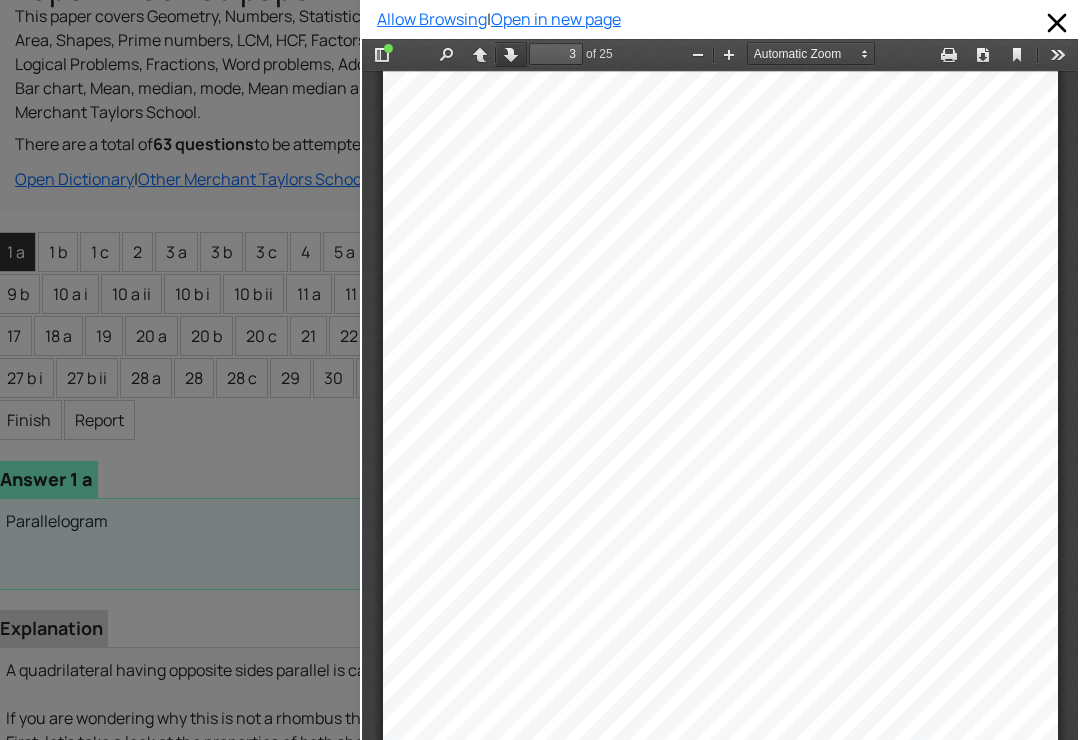 click on "Next" at bounding box center (511, 54) 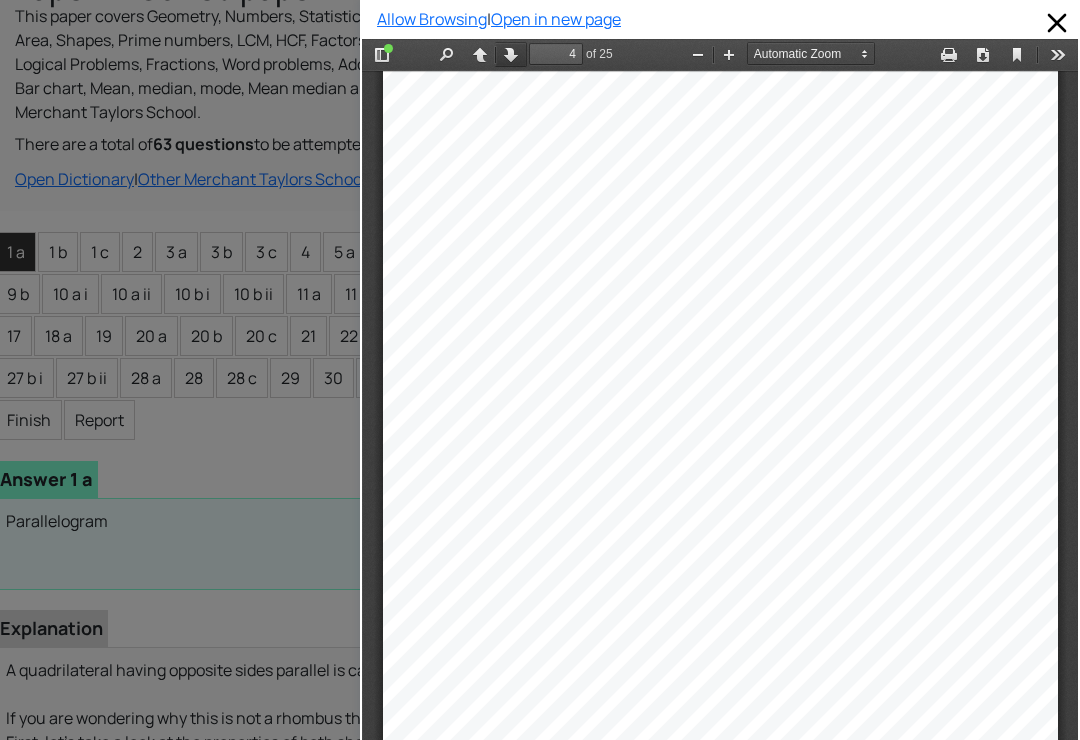 scroll, scrollTop: 2933, scrollLeft: 0, axis: vertical 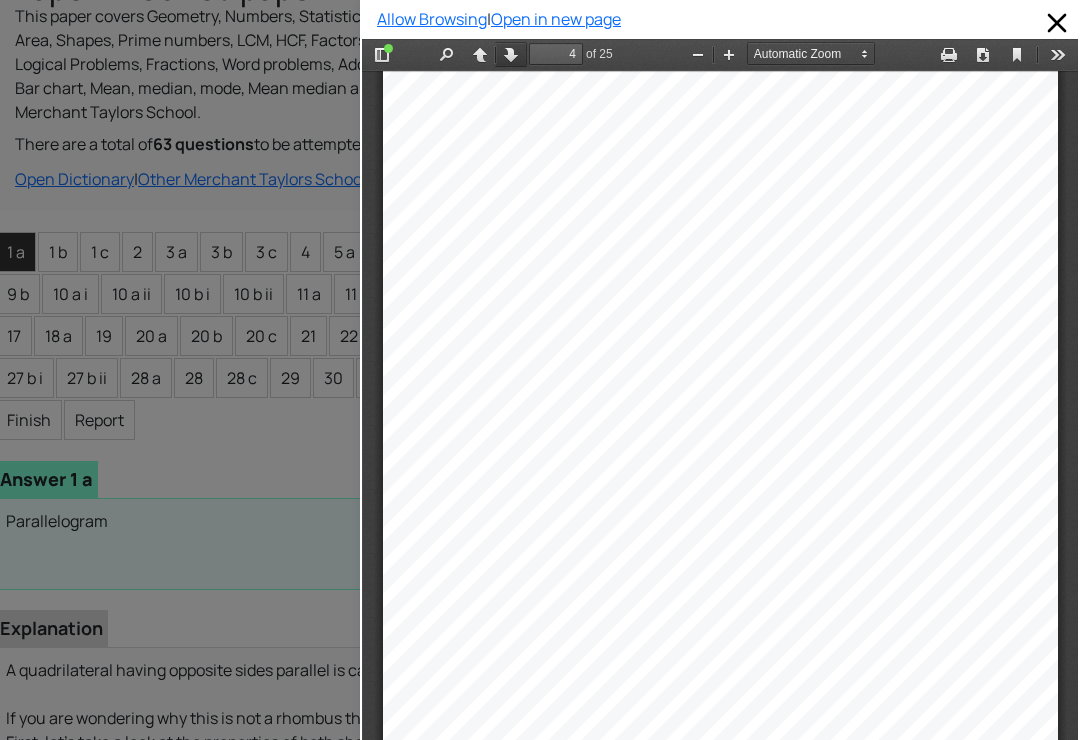 click on "Next" at bounding box center (511, 54) 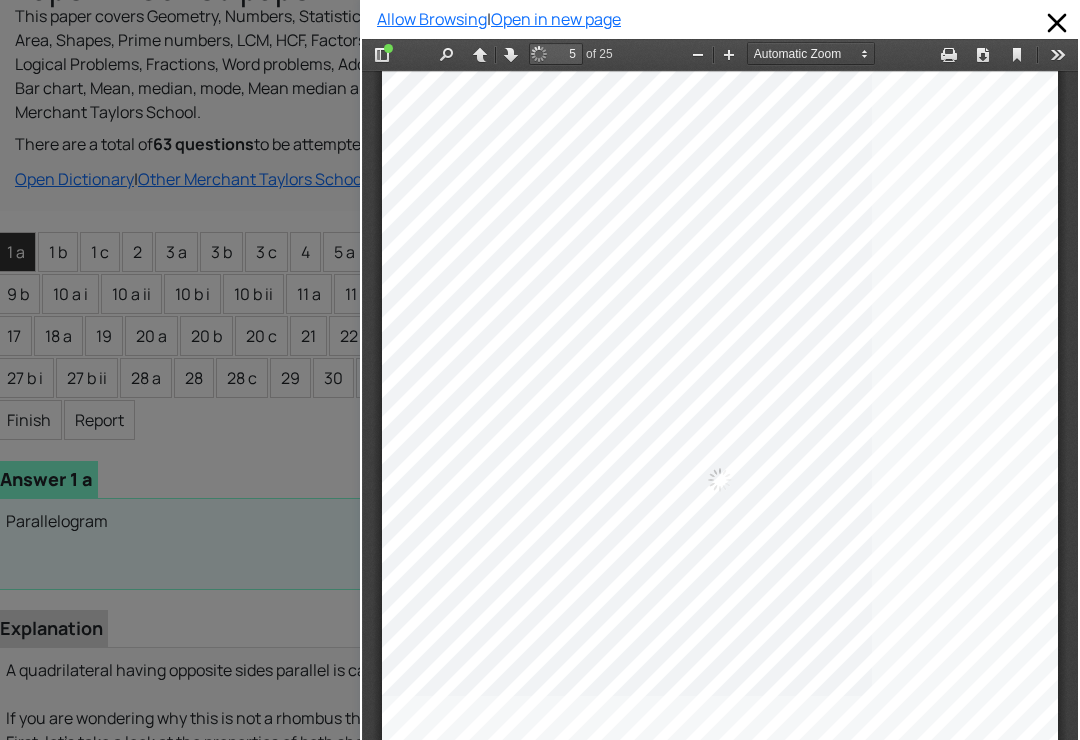 scroll, scrollTop: 3945, scrollLeft: 0, axis: vertical 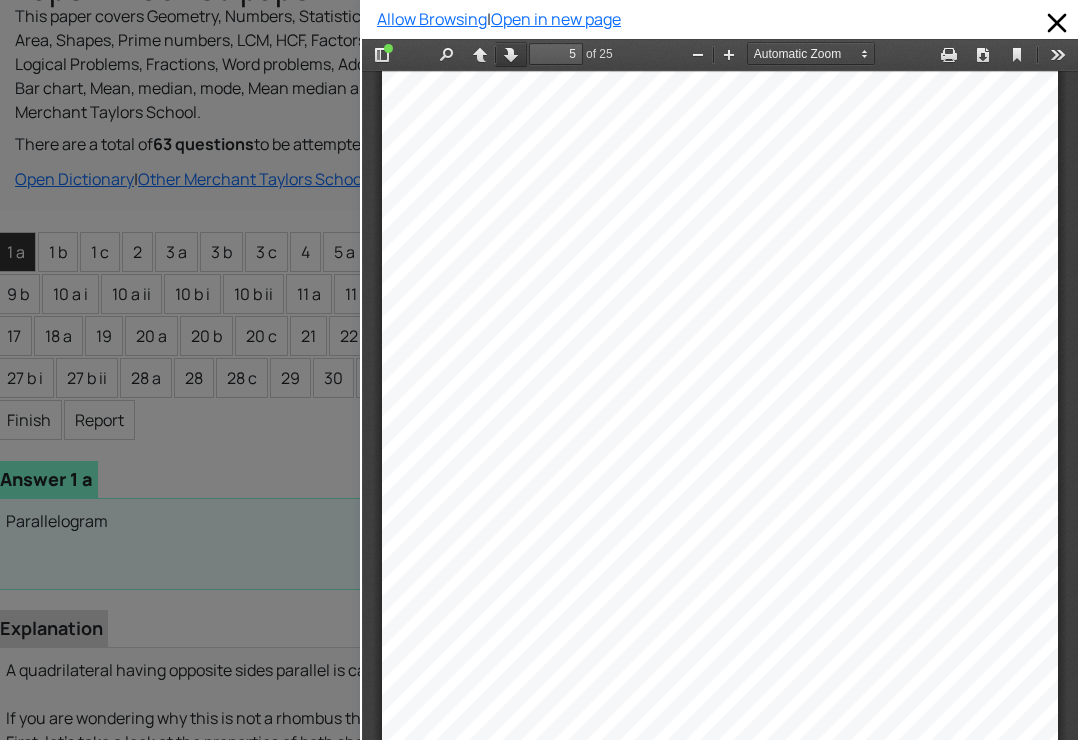 click on "Next" at bounding box center (511, 54) 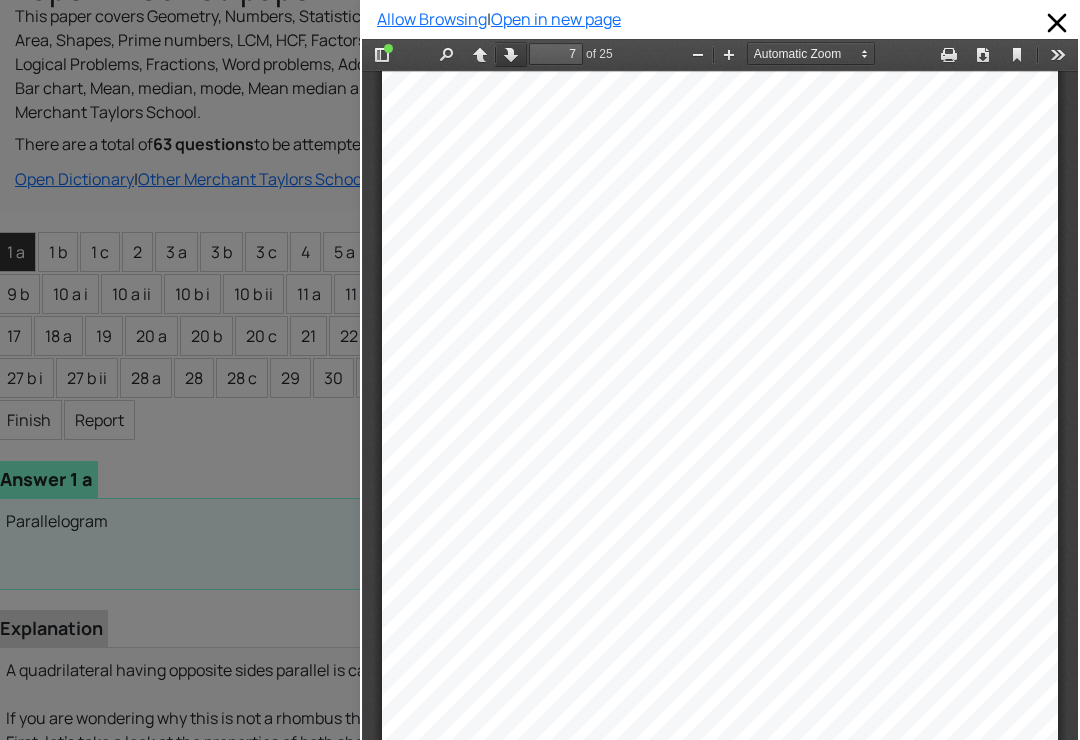scroll, scrollTop: 5832, scrollLeft: 0, axis: vertical 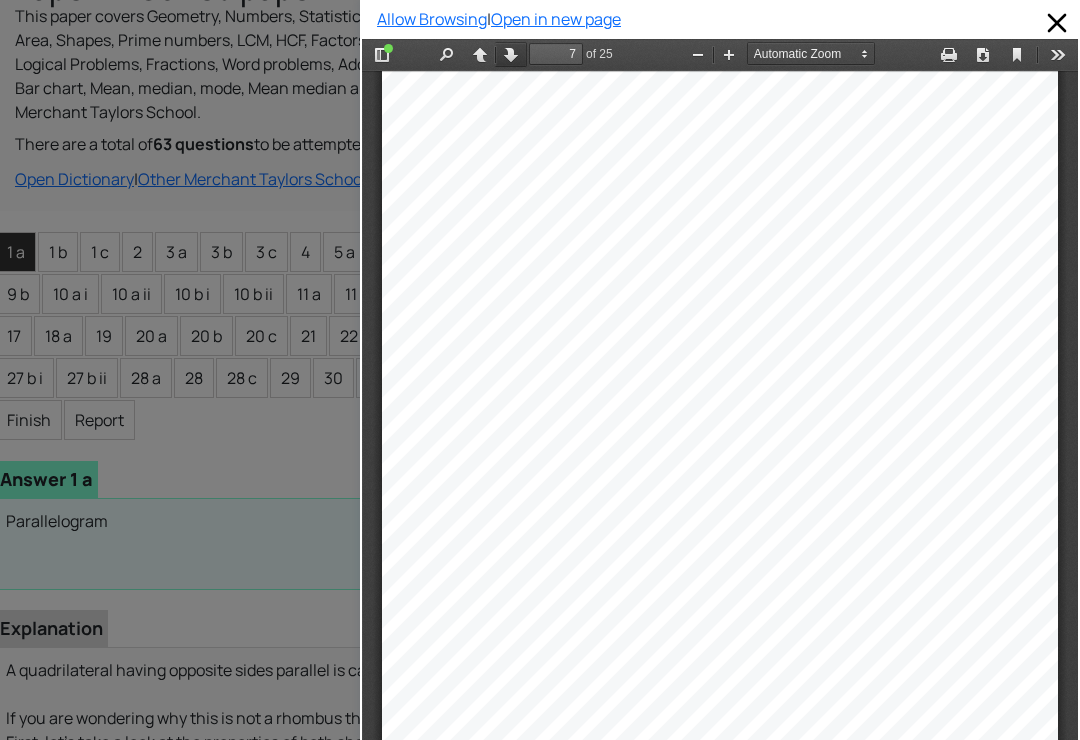 click on "Next" at bounding box center (511, 54) 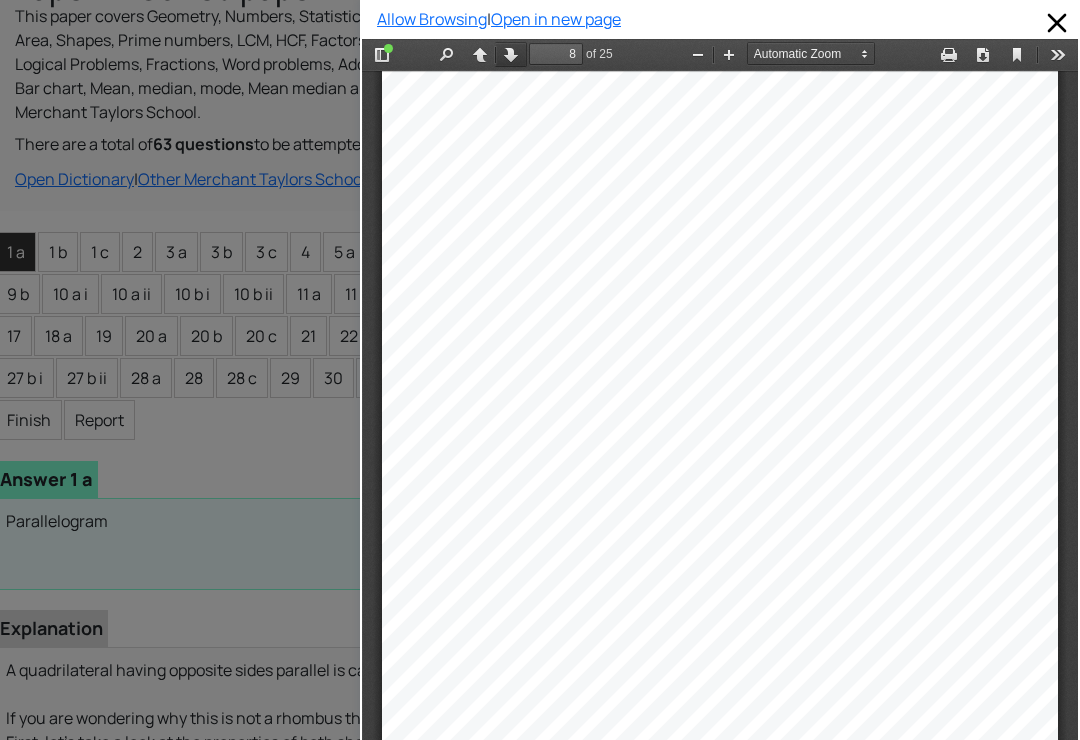 scroll, scrollTop: 6777, scrollLeft: 0, axis: vertical 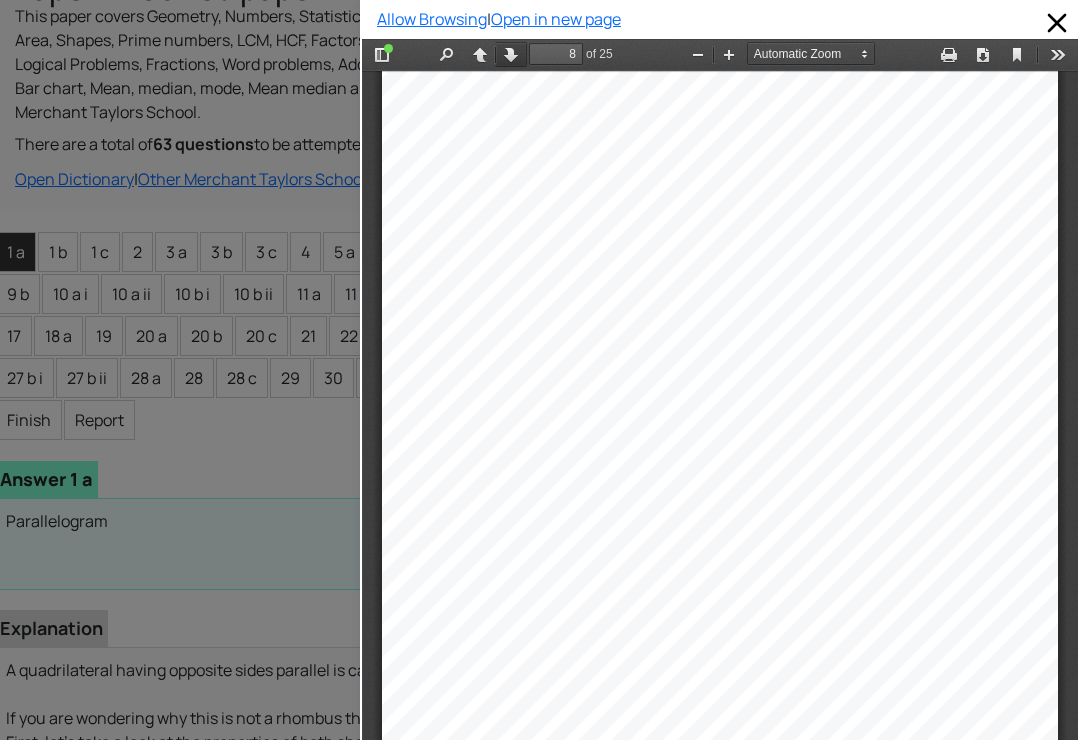 click on "Next" at bounding box center (511, 54) 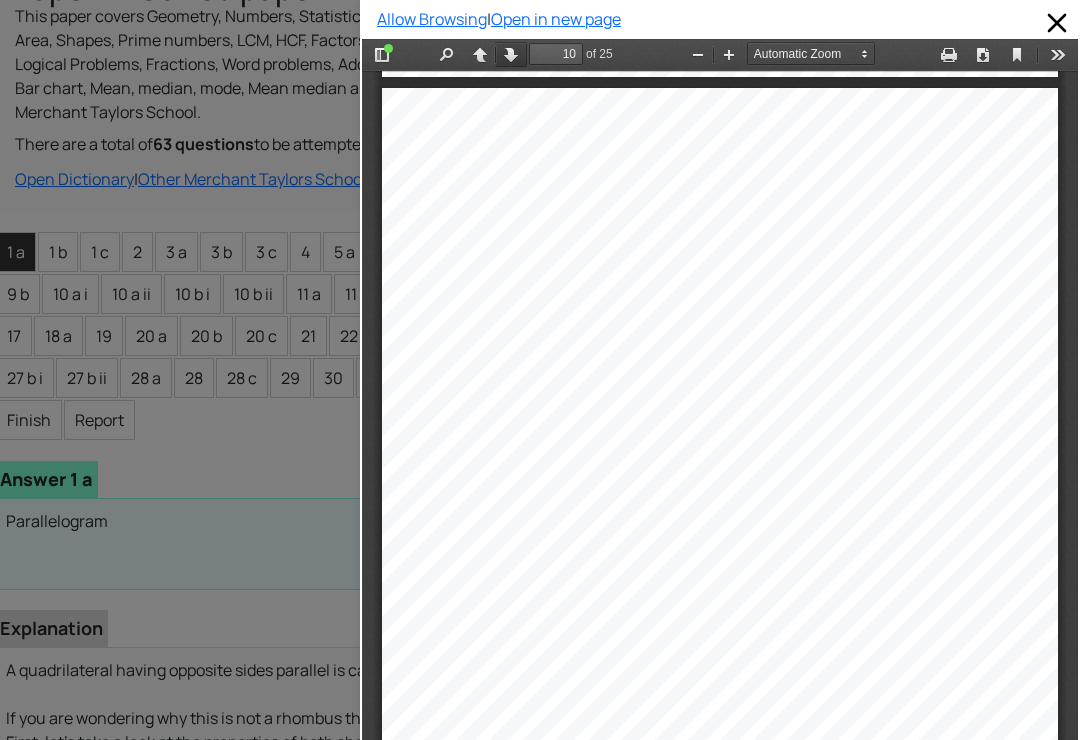 scroll, scrollTop: 8696, scrollLeft: 0, axis: vertical 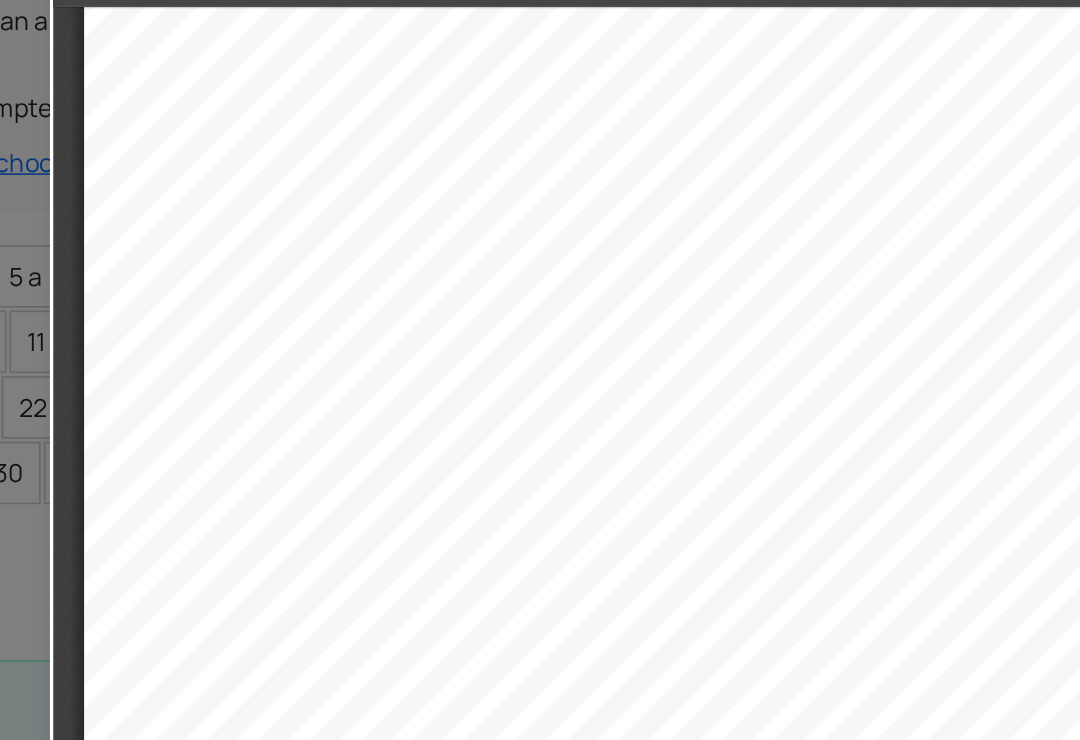 click on "8 13 . A right - angled triangle has the dimensions as shown. What is the area of the  unshaded  region? Answer: ........................................ cm 2 [2 marks] 14 . Find  5% of 24 . Answer: ........................................ [2 marks] 3 cm 4 cm 2 cm" at bounding box center [411, 124] 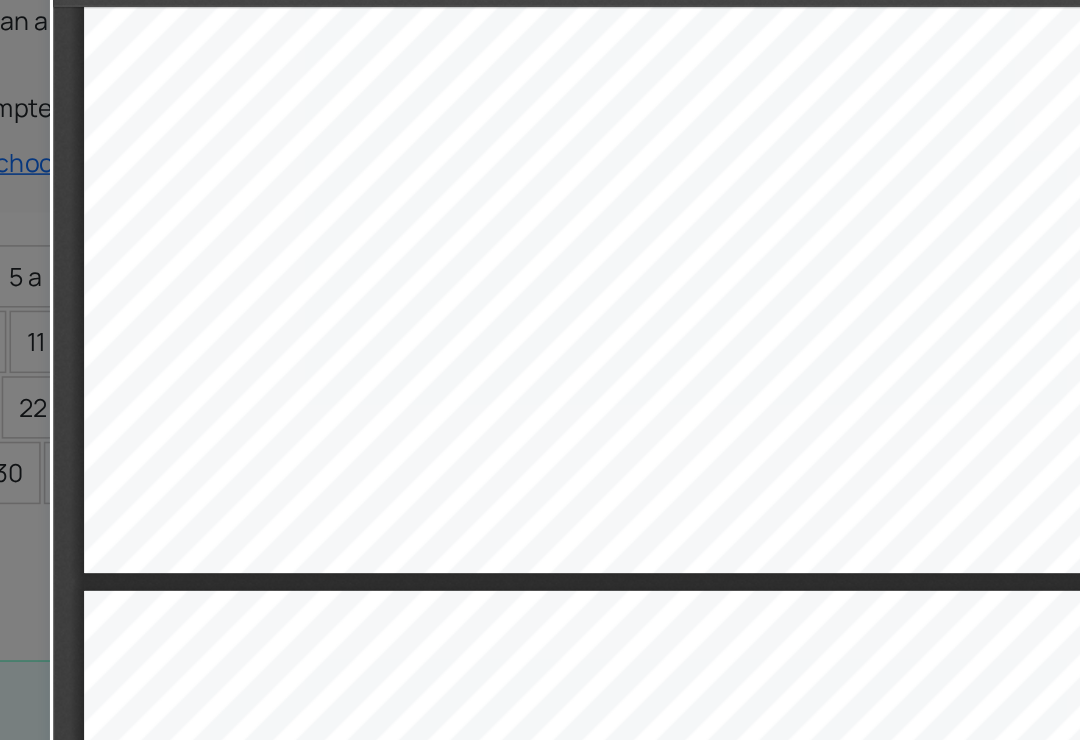 scroll, scrollTop: 7345, scrollLeft: 0, axis: vertical 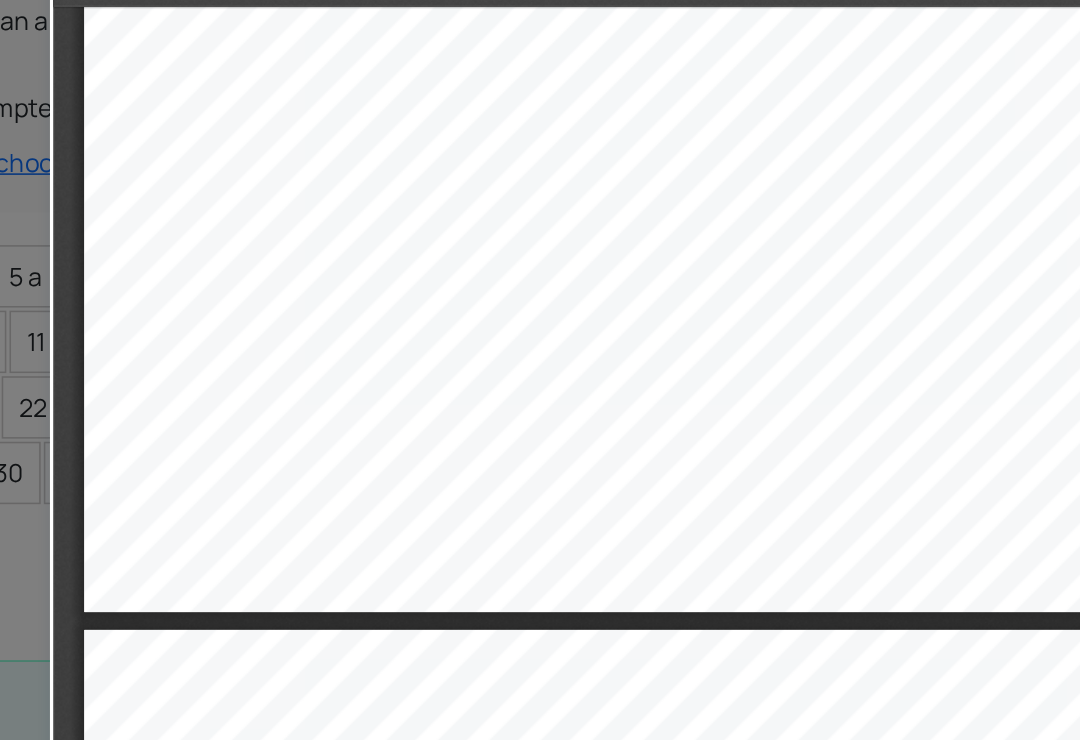 click on "6 10 . (a) According to Google, the area of London is 1572km 2 . Round this number: (i) Correct to the nearest 10 km 2 . Answer: ................................ km 2 [1 mark] (ii) Correct to the nearest 100 km 2 . Answer:  ................................ km 2 [1 mark] (b) Carpenter ants can measure up to 2.64cm long Round this number: (i) Correct to 1 decimal place . Answer: ................................ cm [1 mark] (ii) Correct to the nearest cm . Answer: ................................ cm [1 mark]" at bounding box center (411, -101) 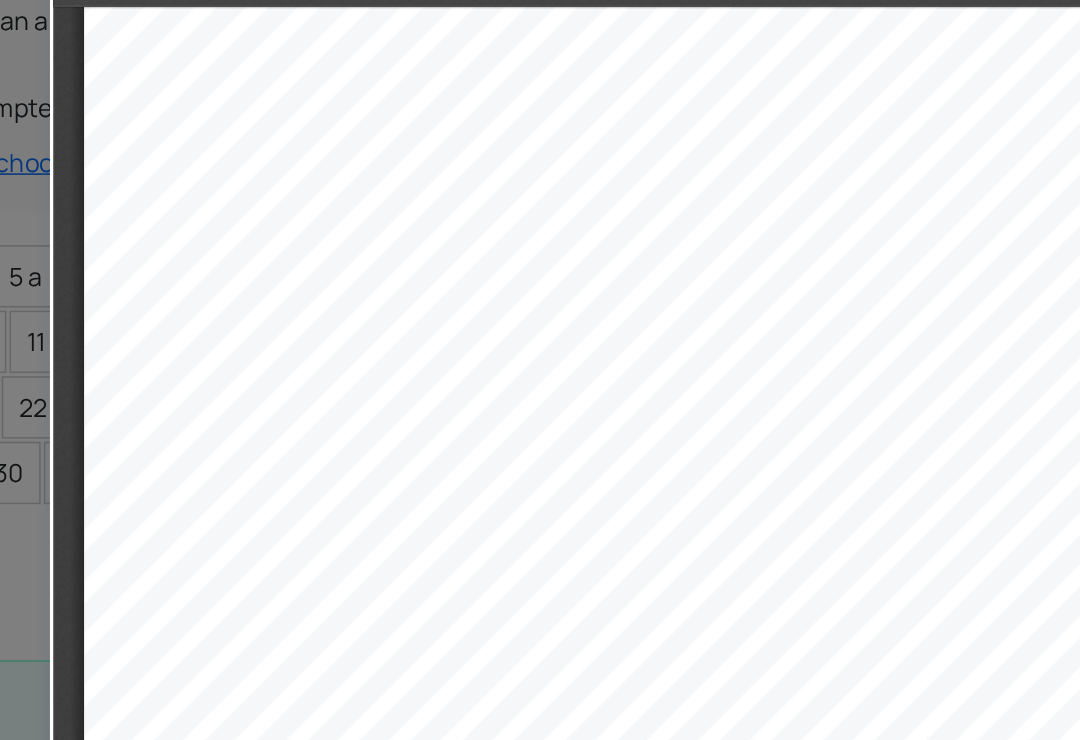 scroll, scrollTop: 8890, scrollLeft: 0, axis: vertical 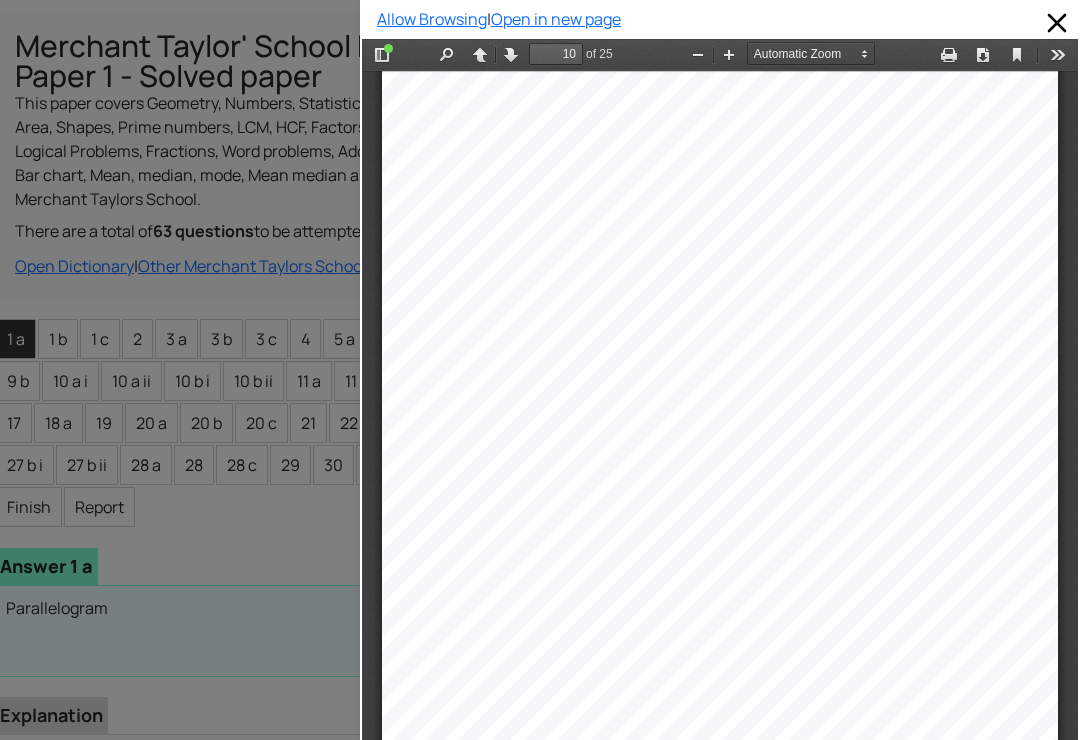 click on "Next" at bounding box center [511, 54] 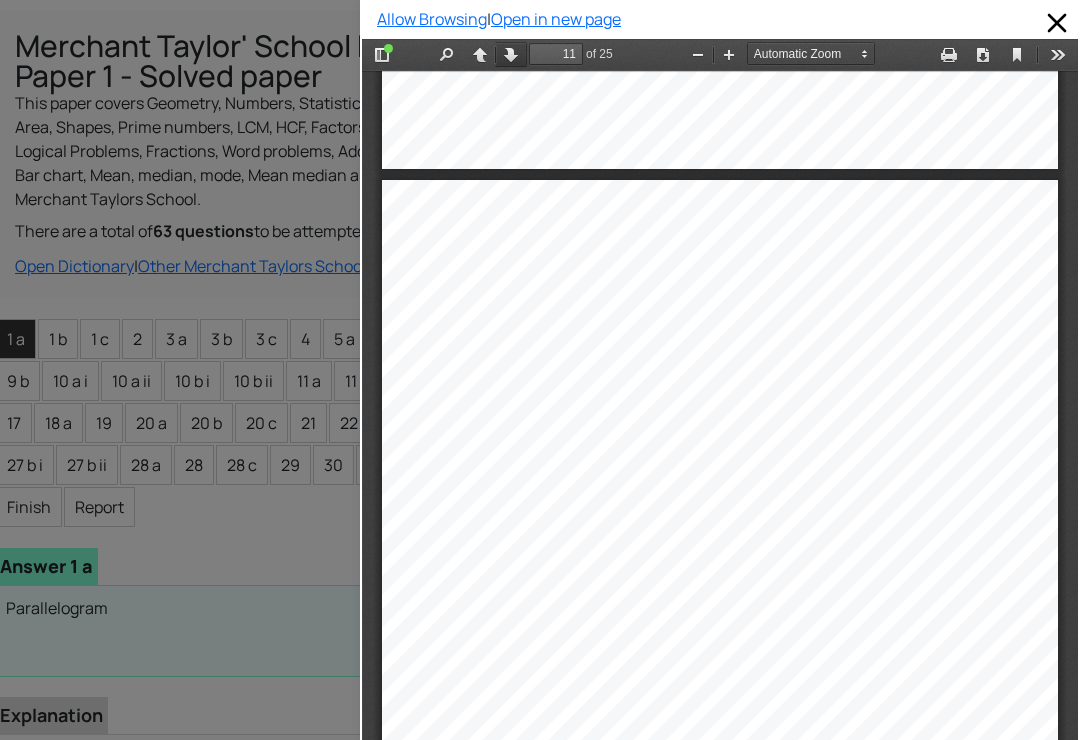scroll, scrollTop: 9566, scrollLeft: 0, axis: vertical 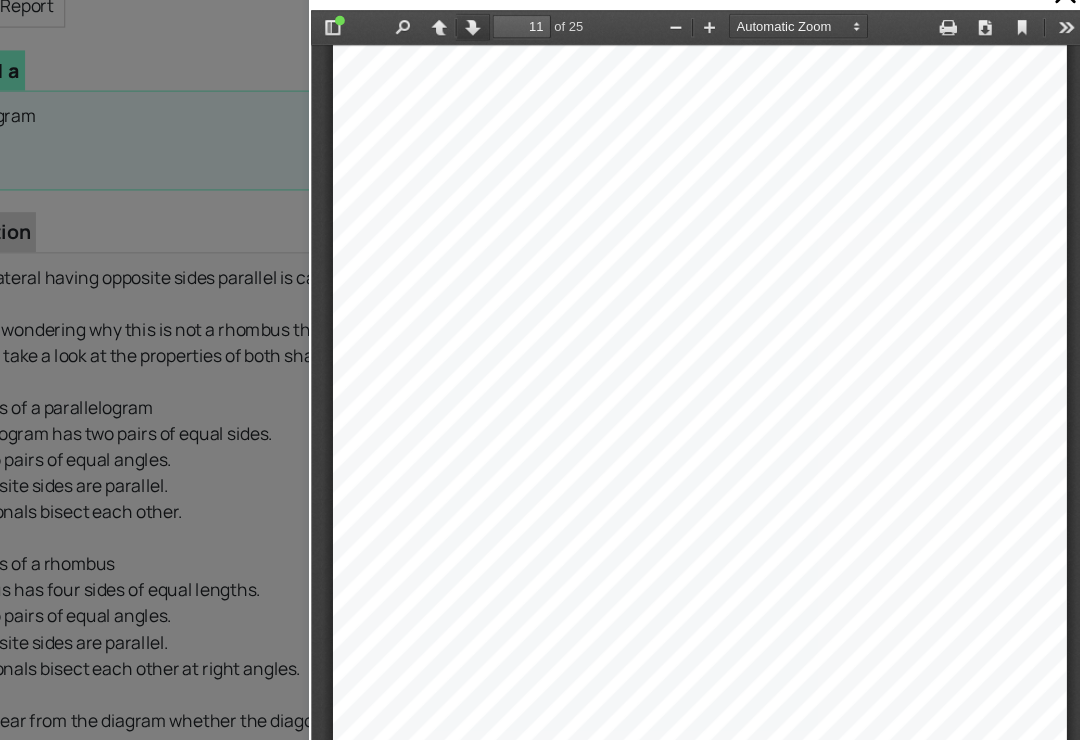 click on "Next" at bounding box center (460, 25) 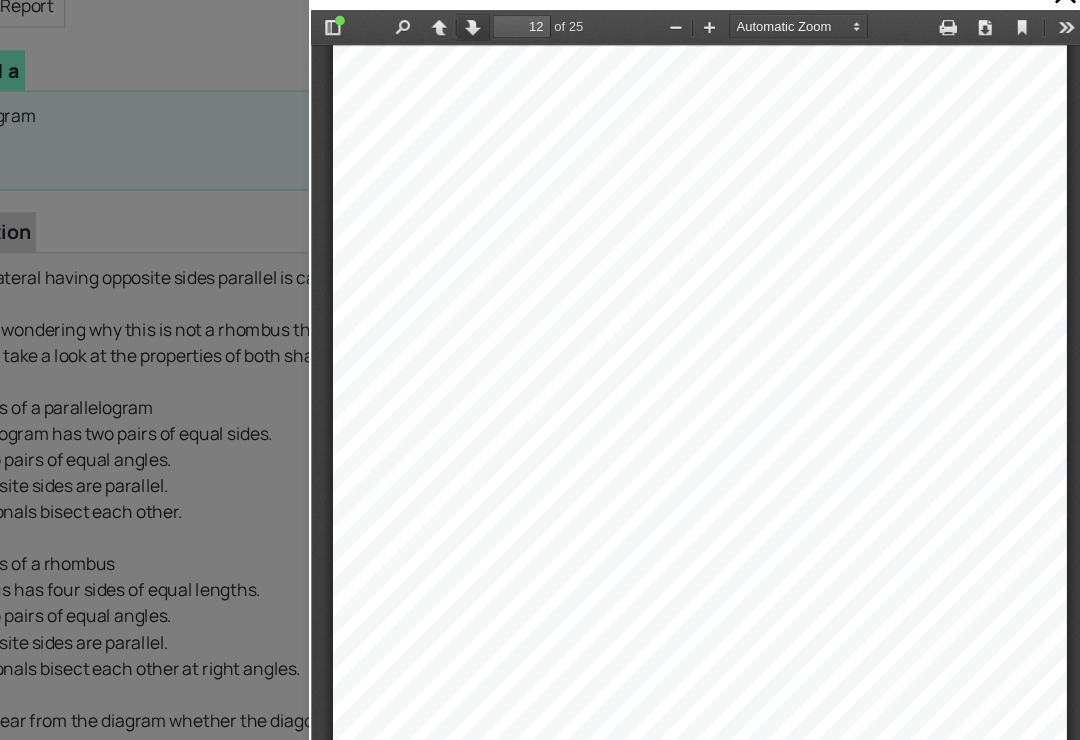 scroll, scrollTop: 10645, scrollLeft: 0, axis: vertical 